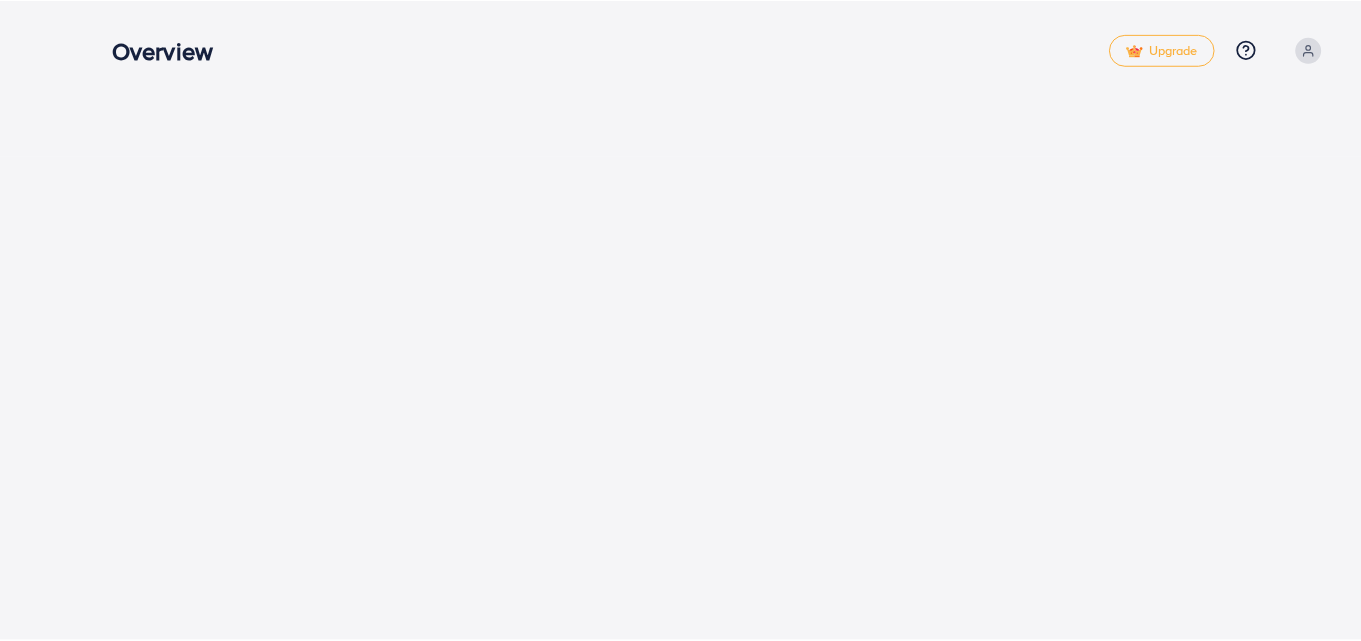 scroll, scrollTop: 0, scrollLeft: 0, axis: both 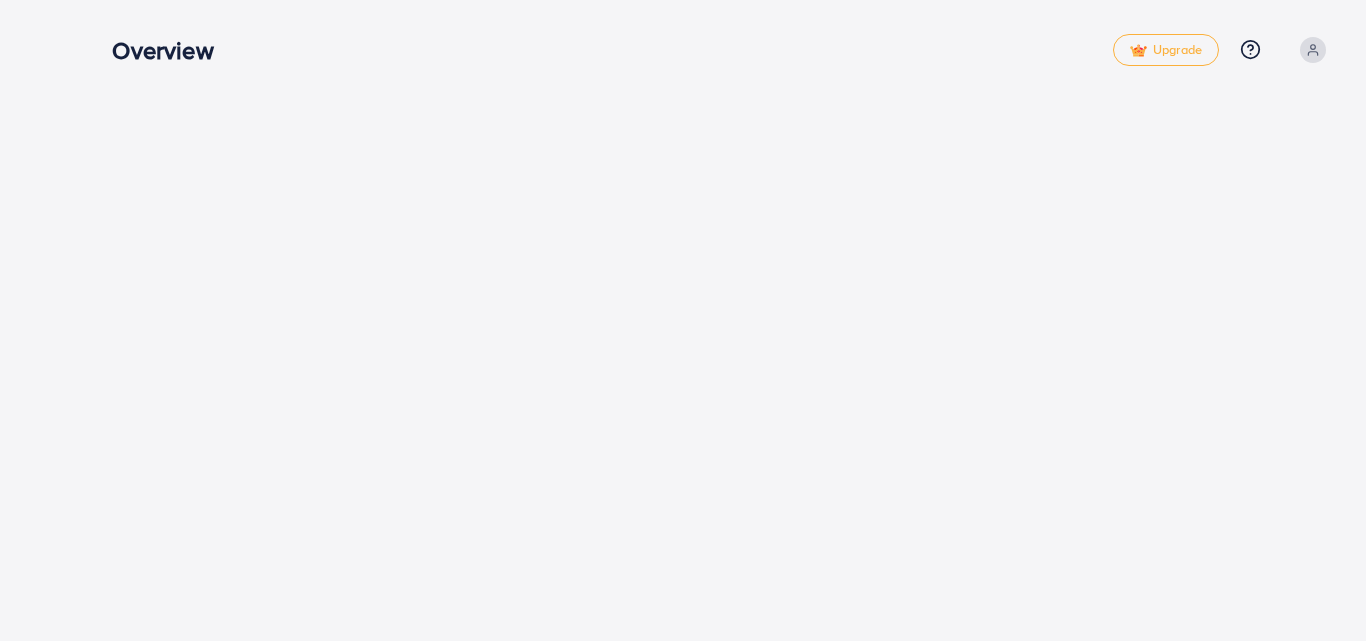 click on "Overview   Upgrade  Help Center Contact Support Plans and Pricing Term and policy About Us    Profile Log out" at bounding box center (683, 320) 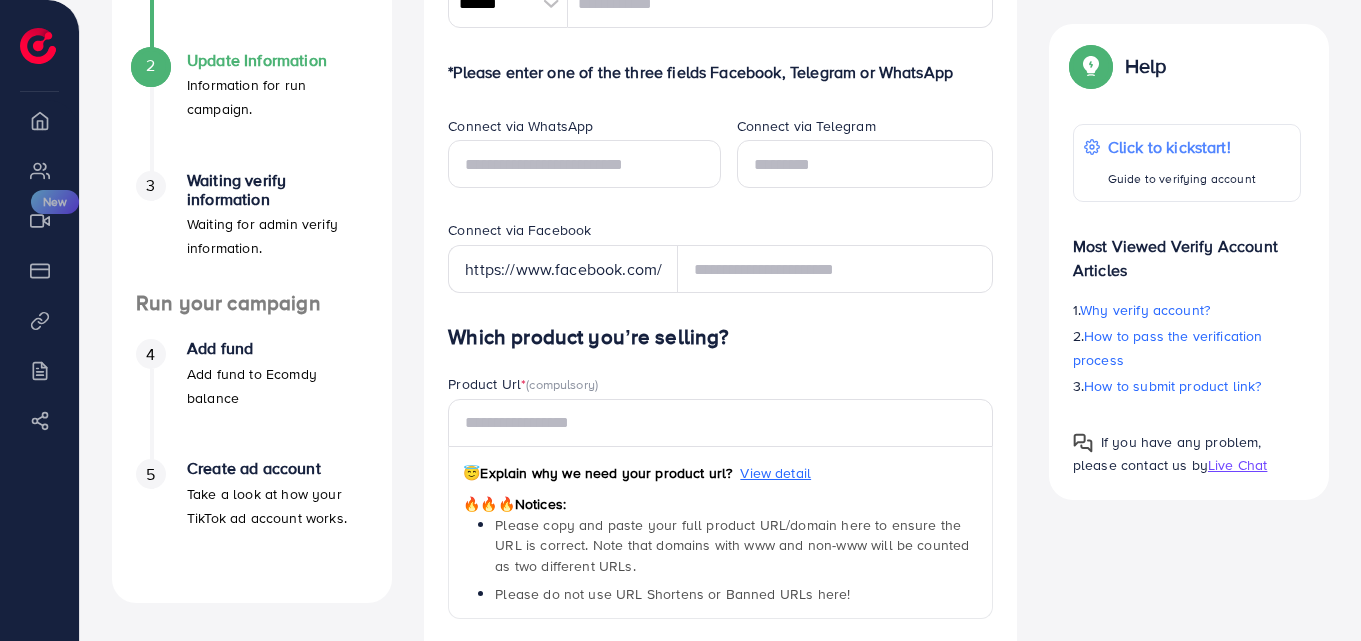 scroll, scrollTop: 0, scrollLeft: 0, axis: both 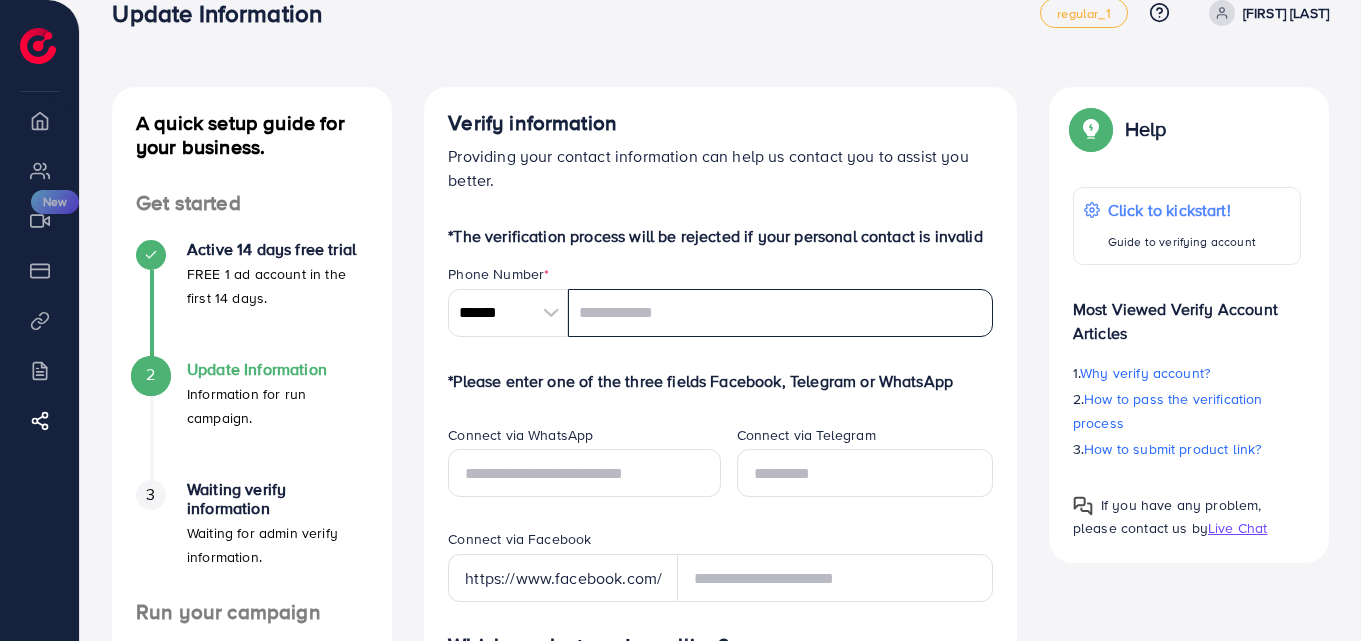 click at bounding box center [780, 313] 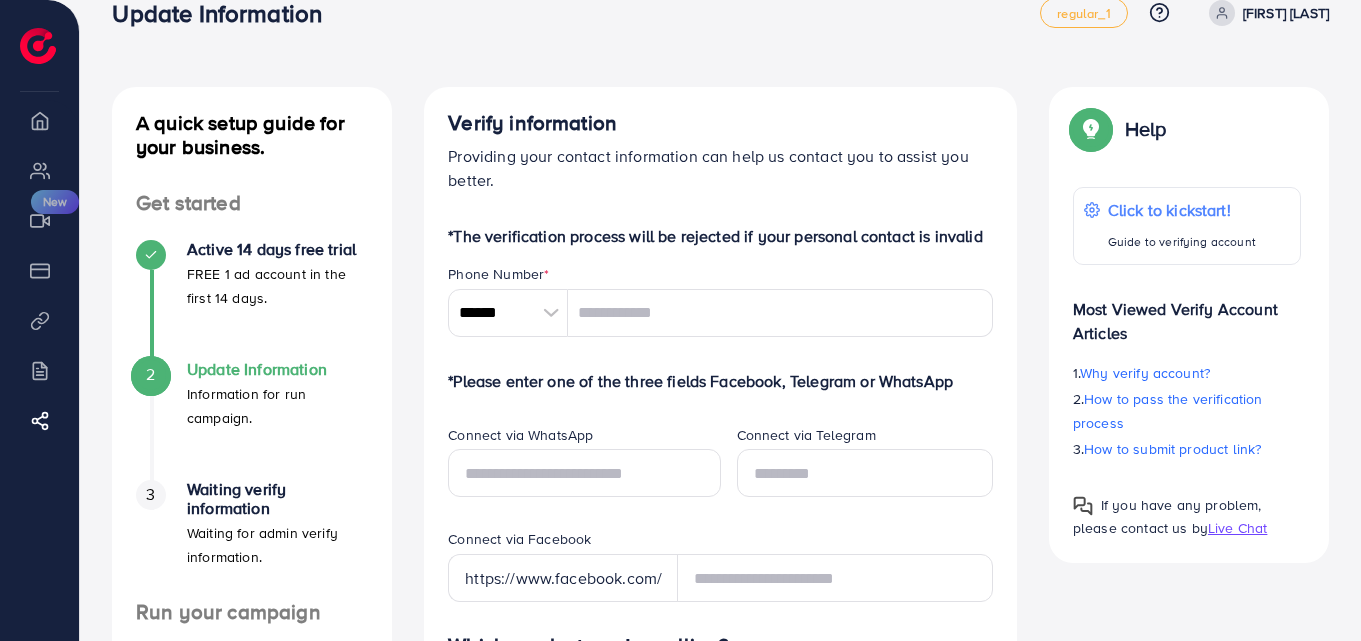 click at bounding box center [550, 313] 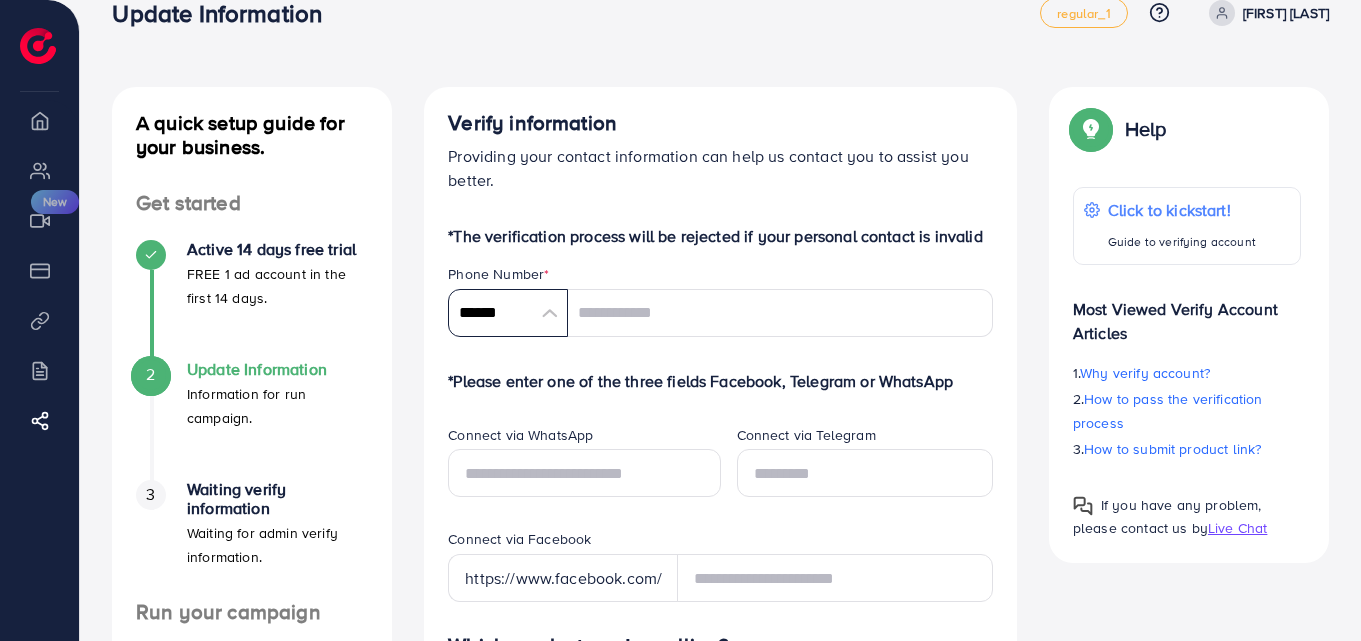 scroll, scrollTop: 9285, scrollLeft: 0, axis: vertical 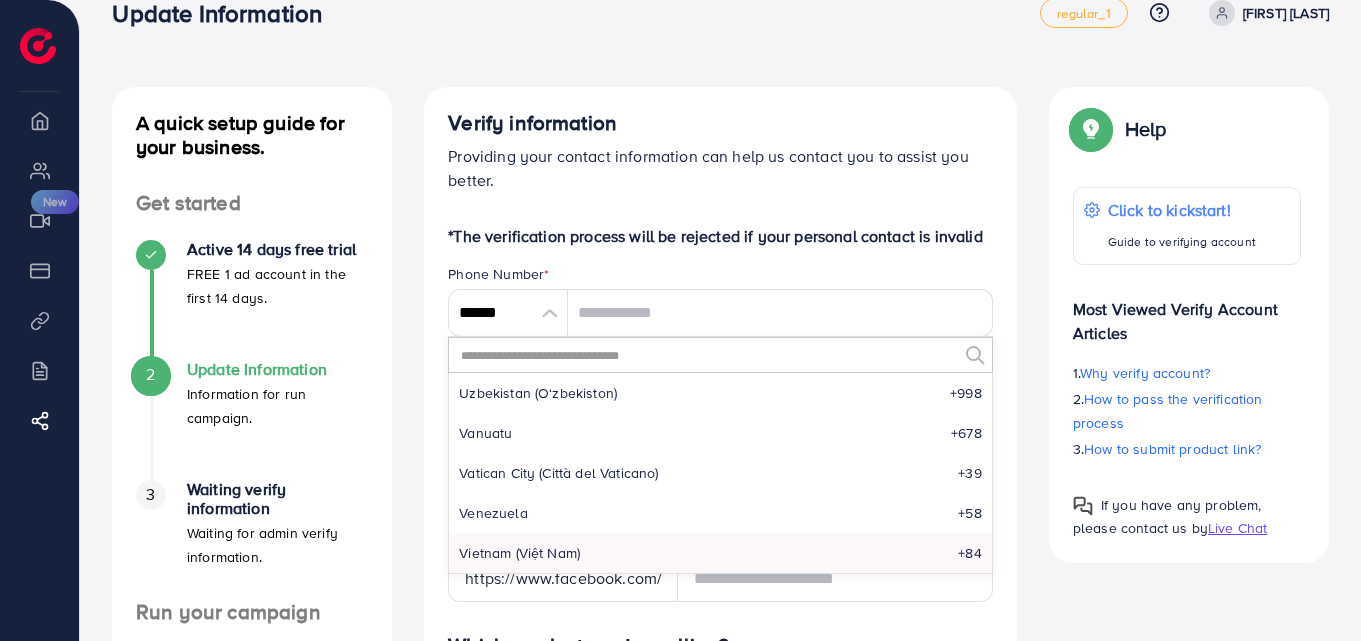 click at bounding box center (708, 355) 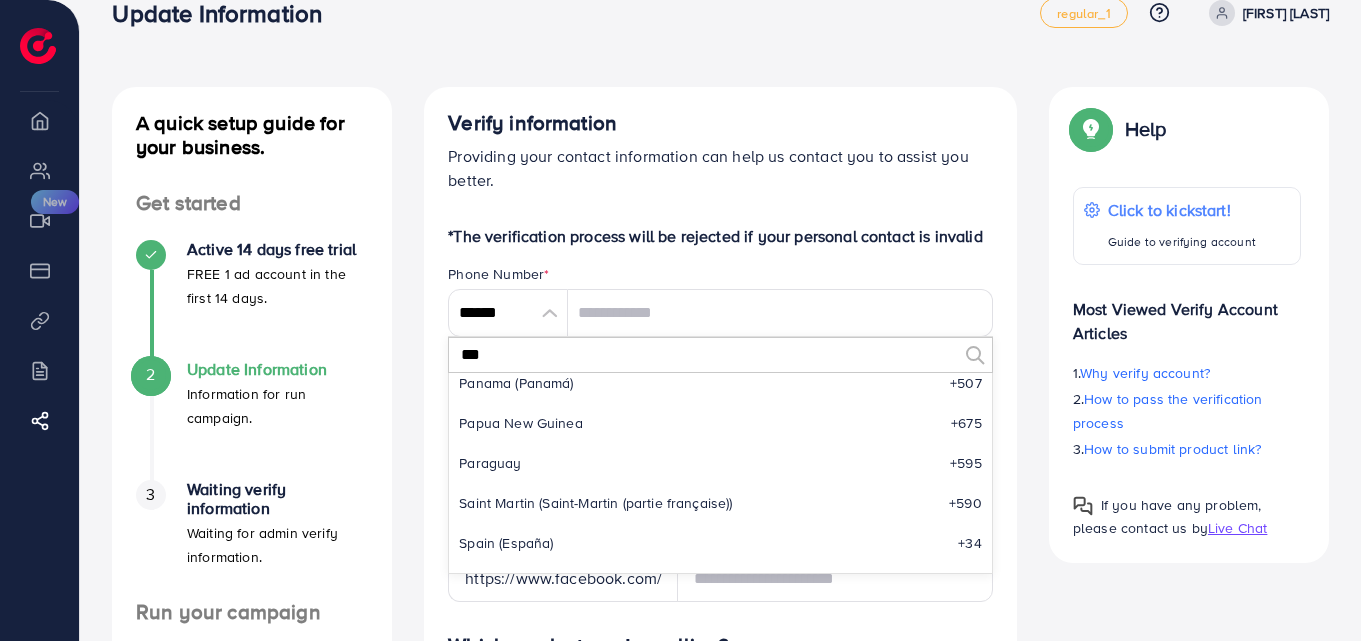 scroll, scrollTop: 0, scrollLeft: 0, axis: both 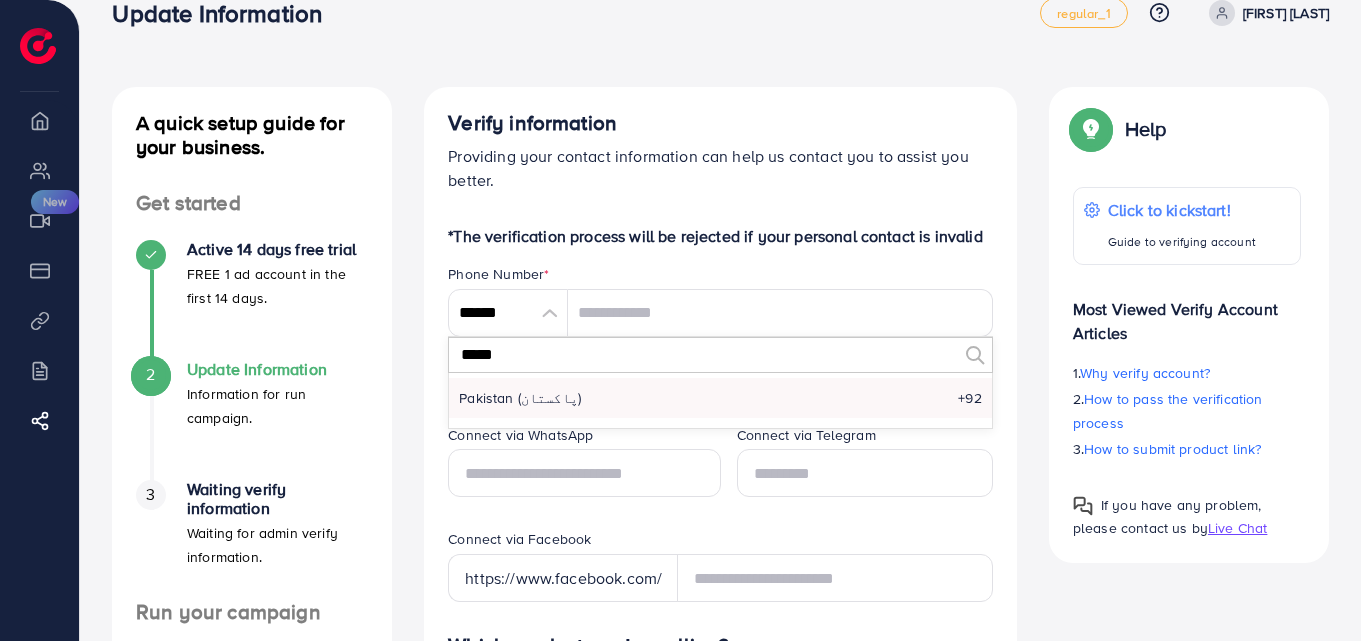 type on "*****" 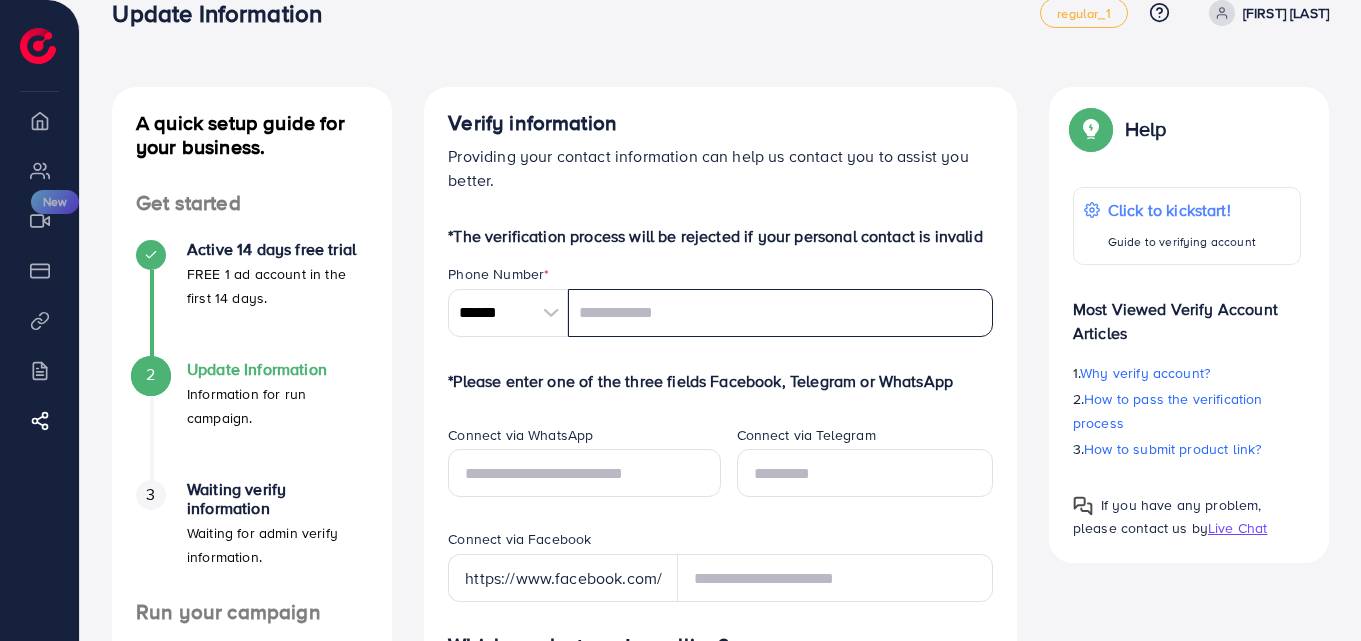 click at bounding box center (780, 313) 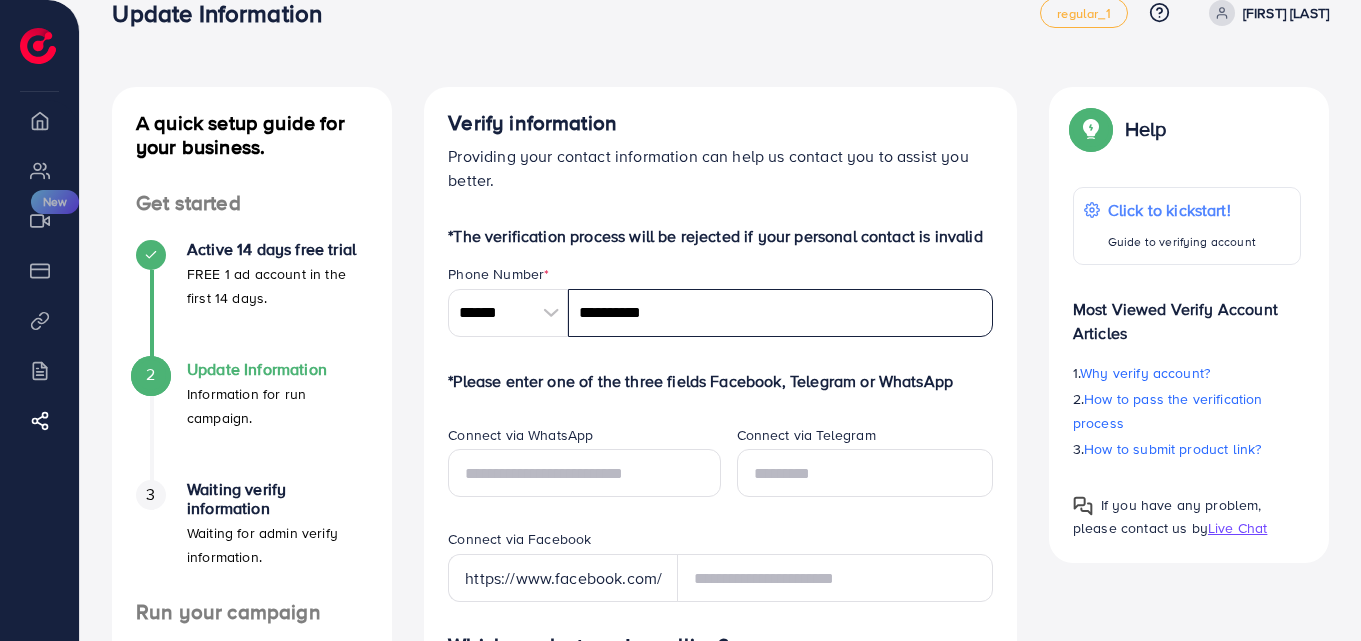 type on "**********" 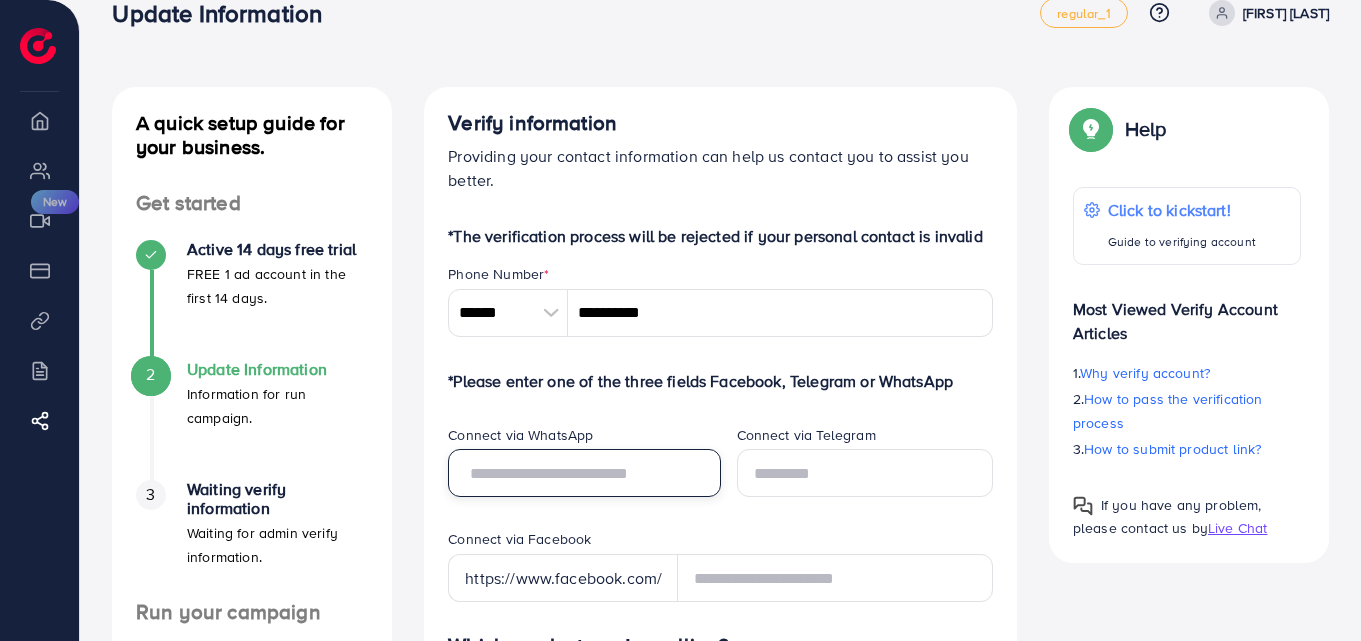 click at bounding box center (584, 473) 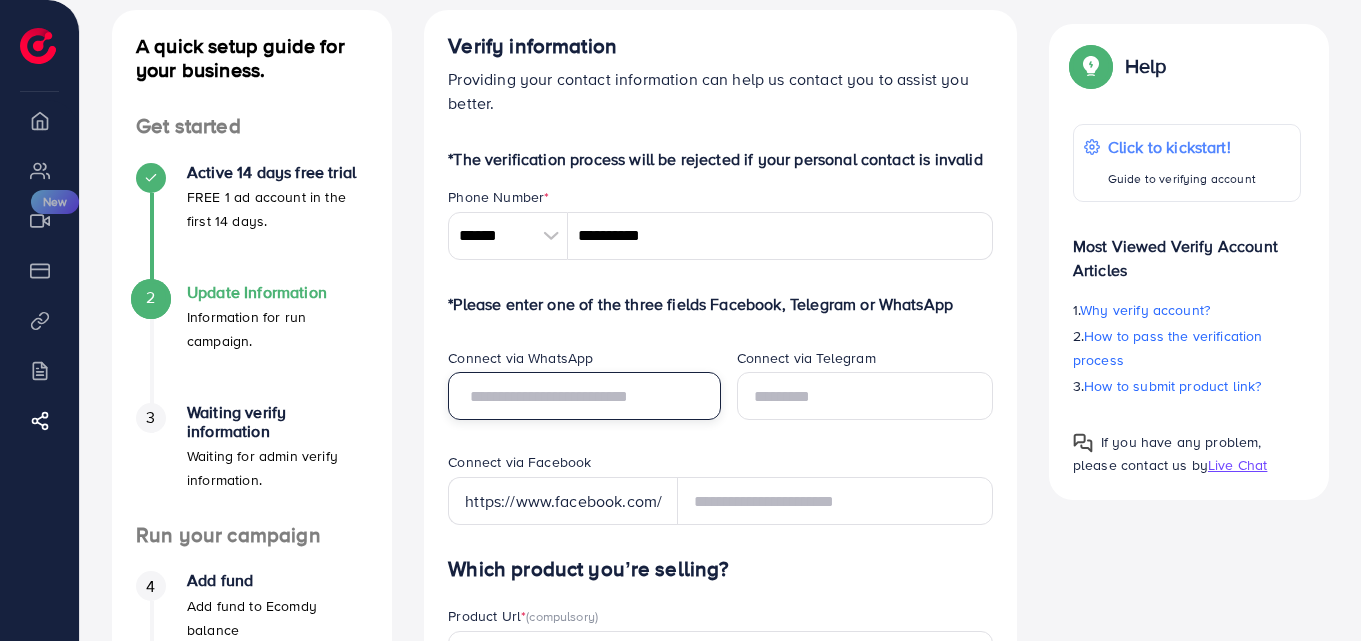 scroll, scrollTop: 117, scrollLeft: 0, axis: vertical 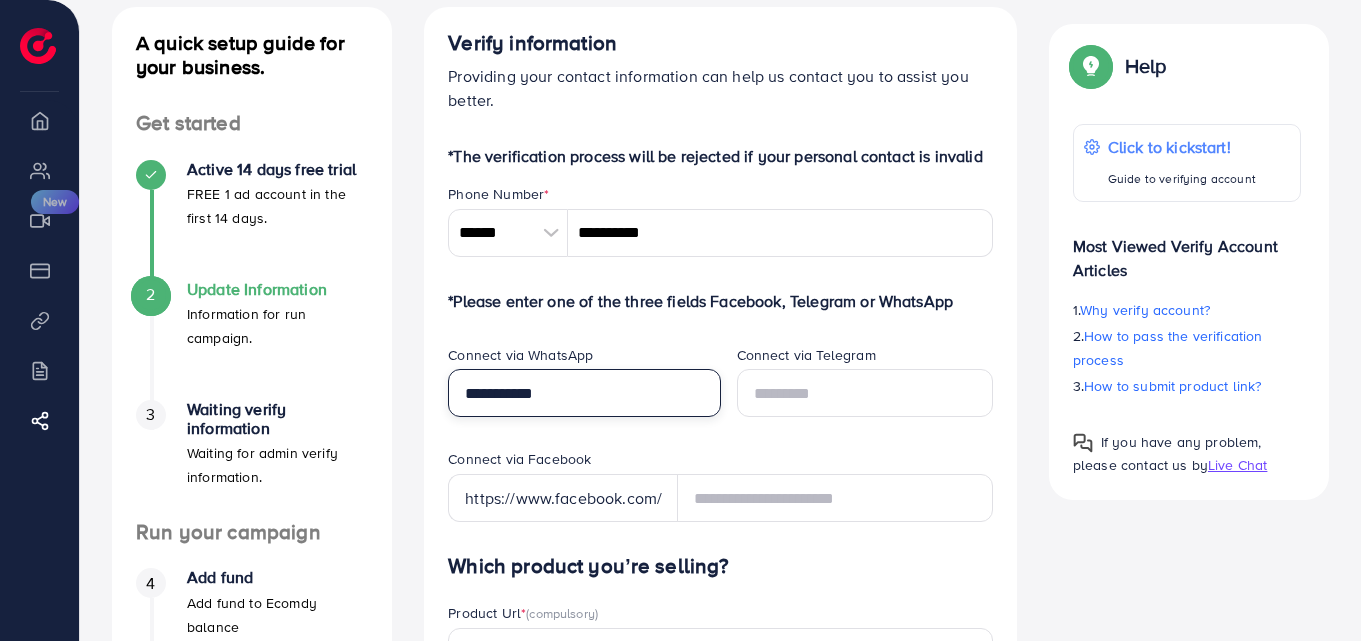 type on "**********" 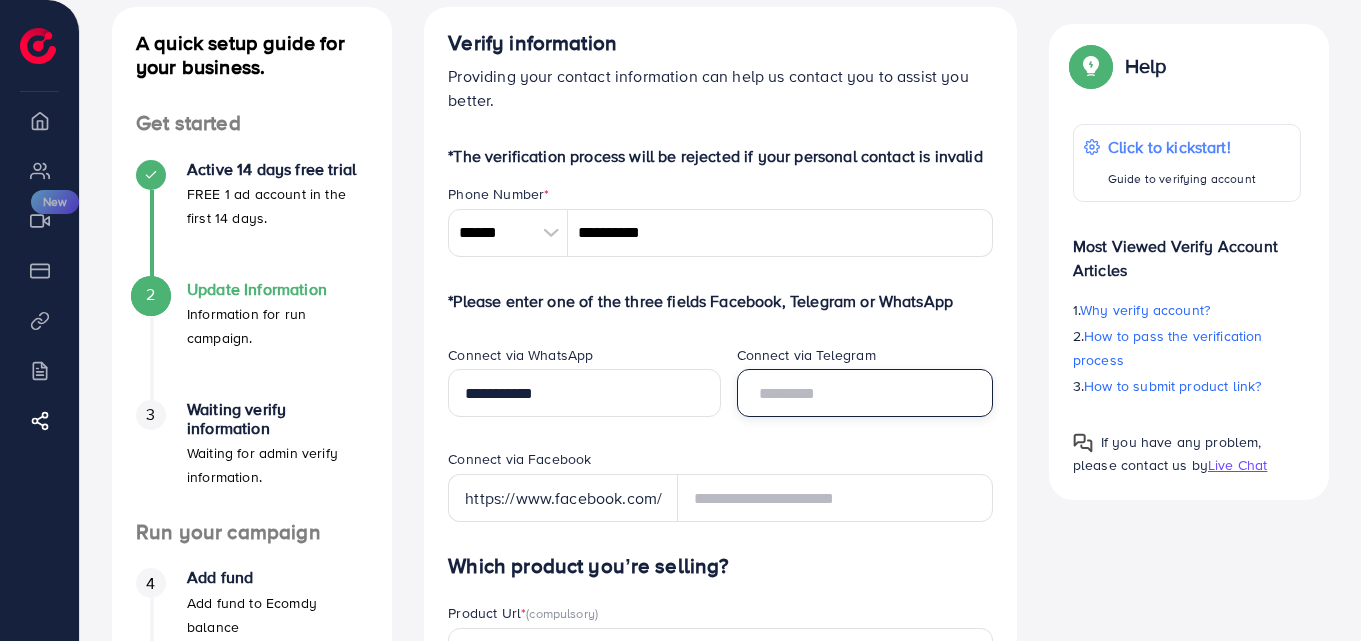 click at bounding box center [865, 393] 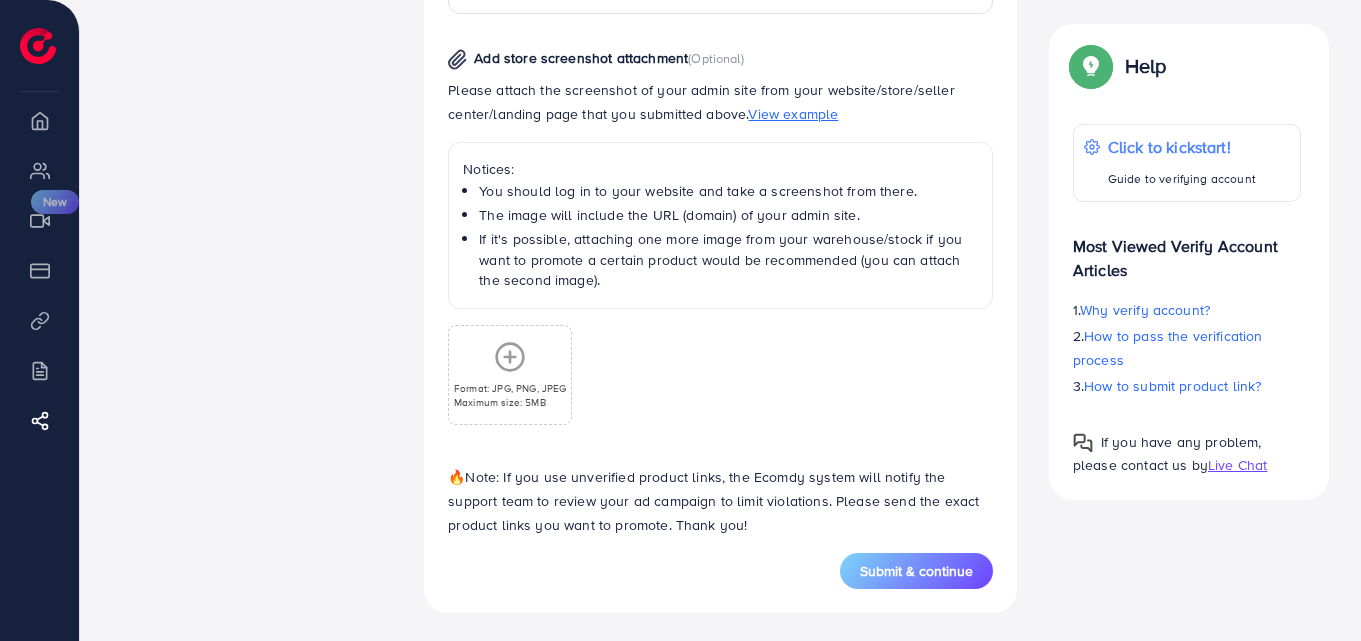 scroll, scrollTop: 1038, scrollLeft: 0, axis: vertical 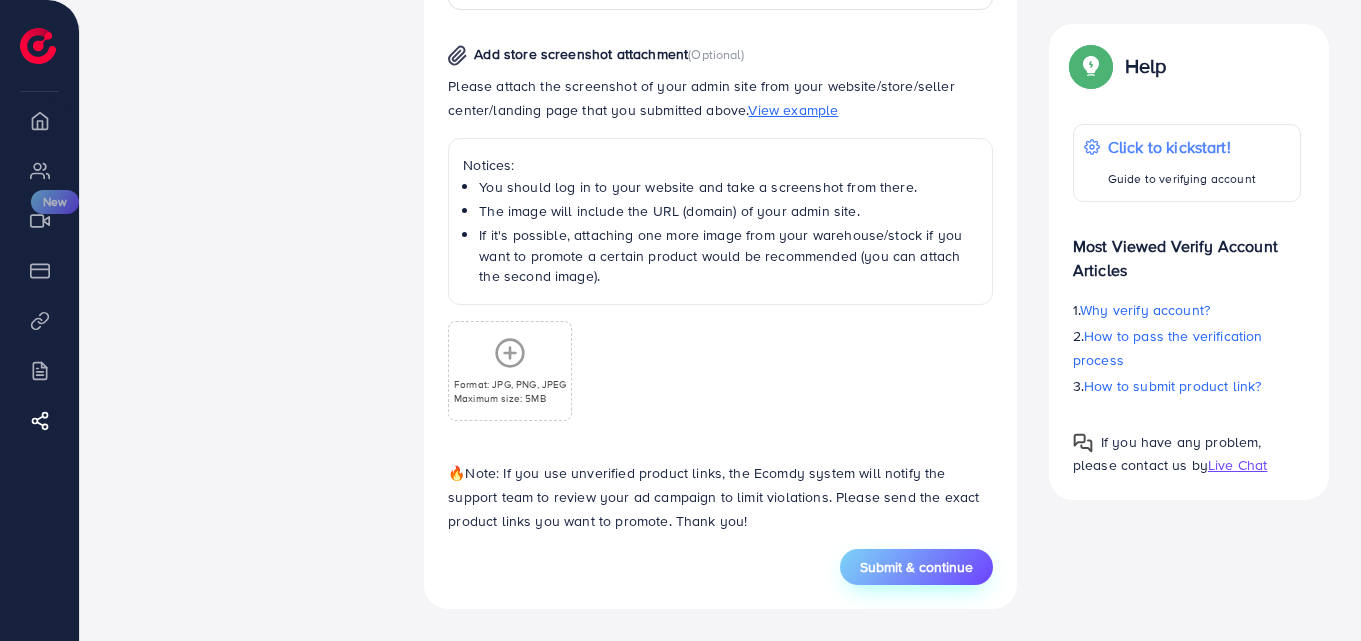 type on "*******" 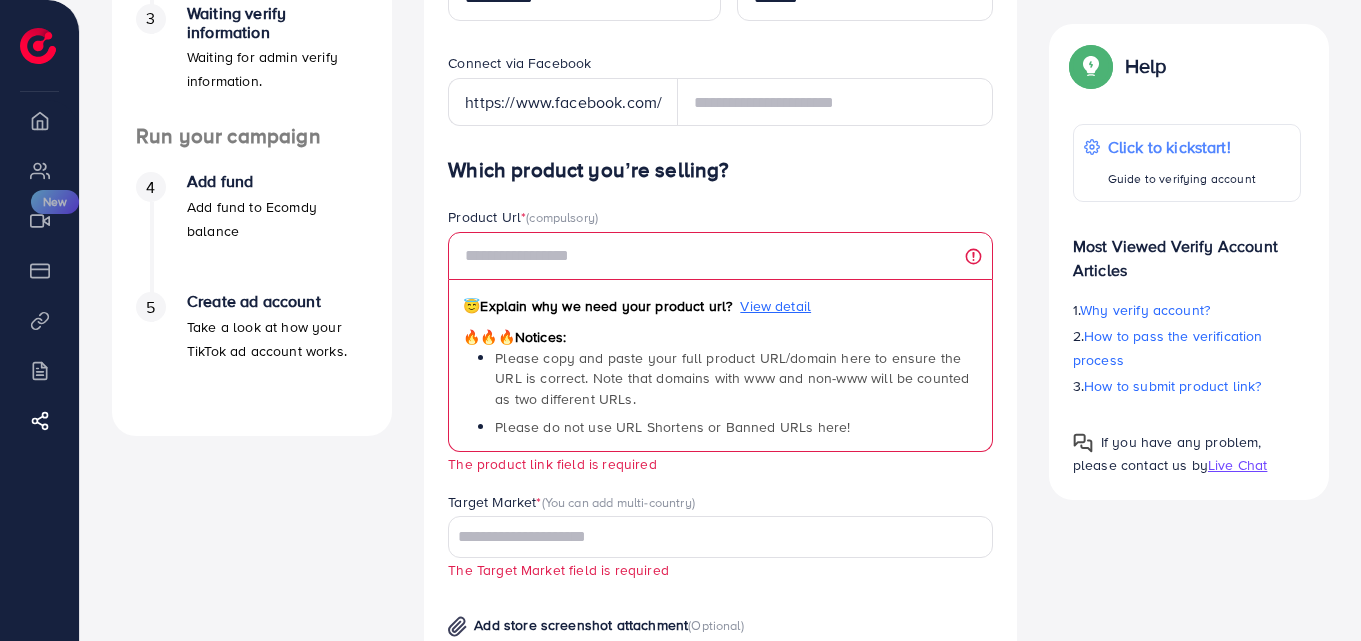 scroll, scrollTop: 510, scrollLeft: 0, axis: vertical 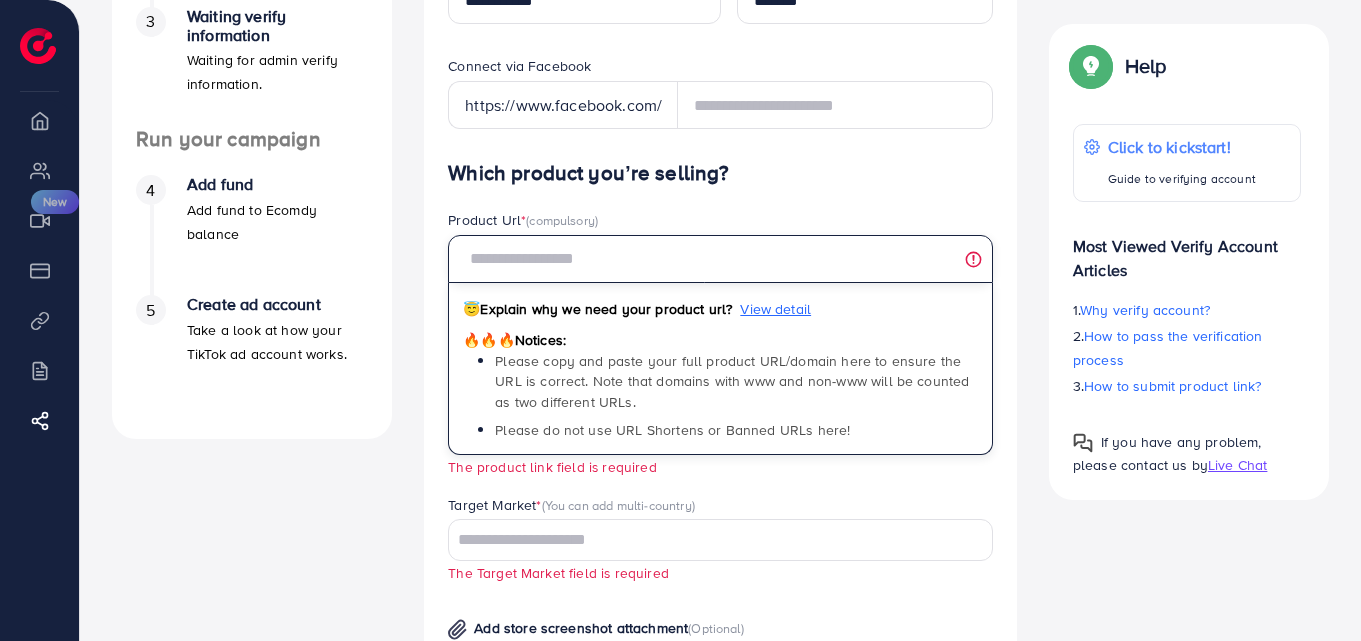 paste on "**********" 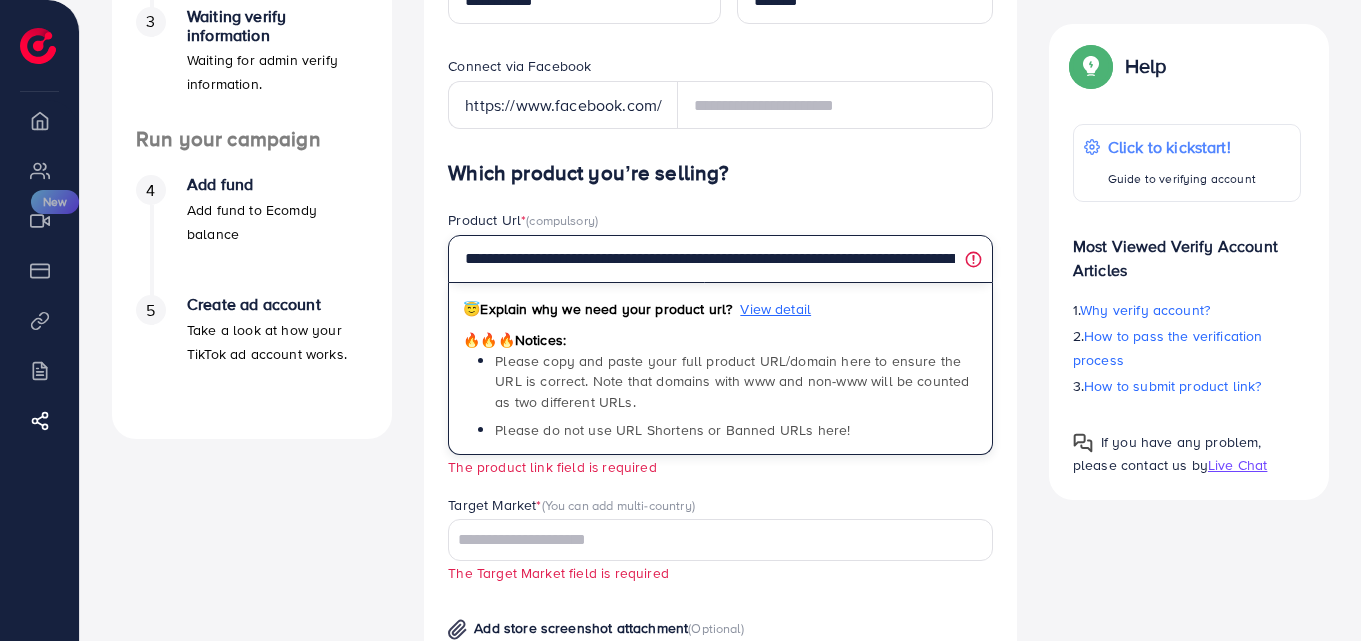 scroll, scrollTop: 0, scrollLeft: 966, axis: horizontal 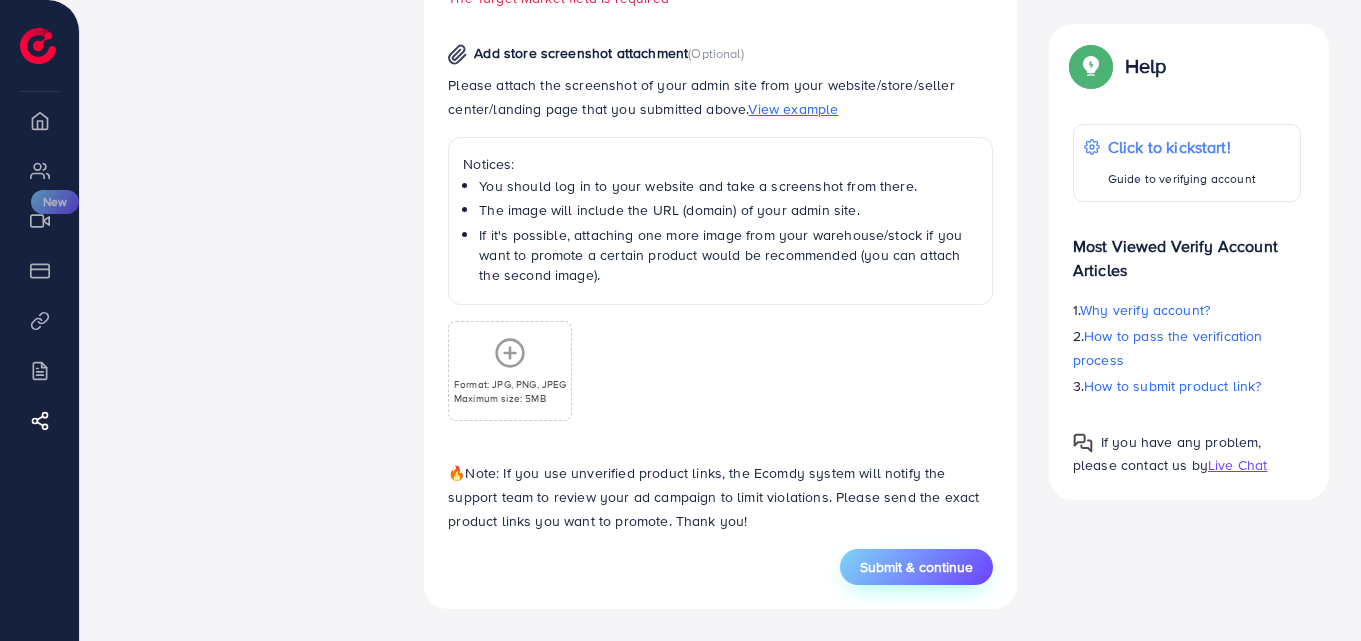 click on "Submit & continue" at bounding box center [916, 567] 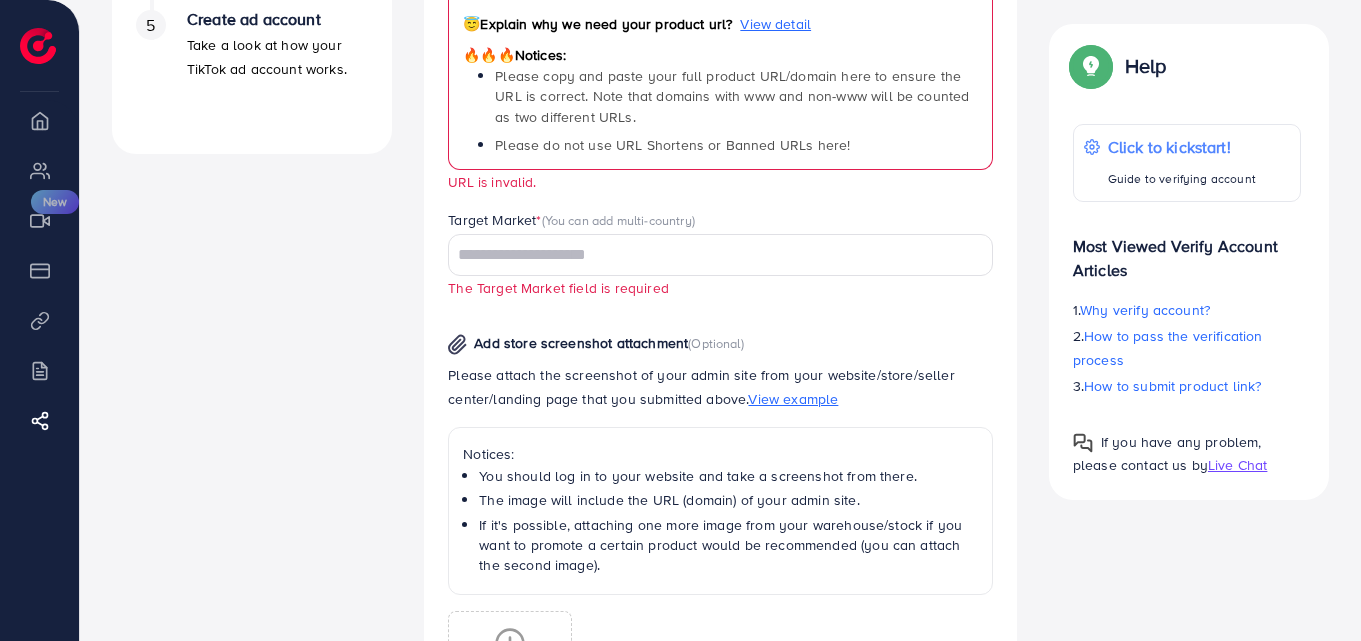 scroll, scrollTop: 720, scrollLeft: 0, axis: vertical 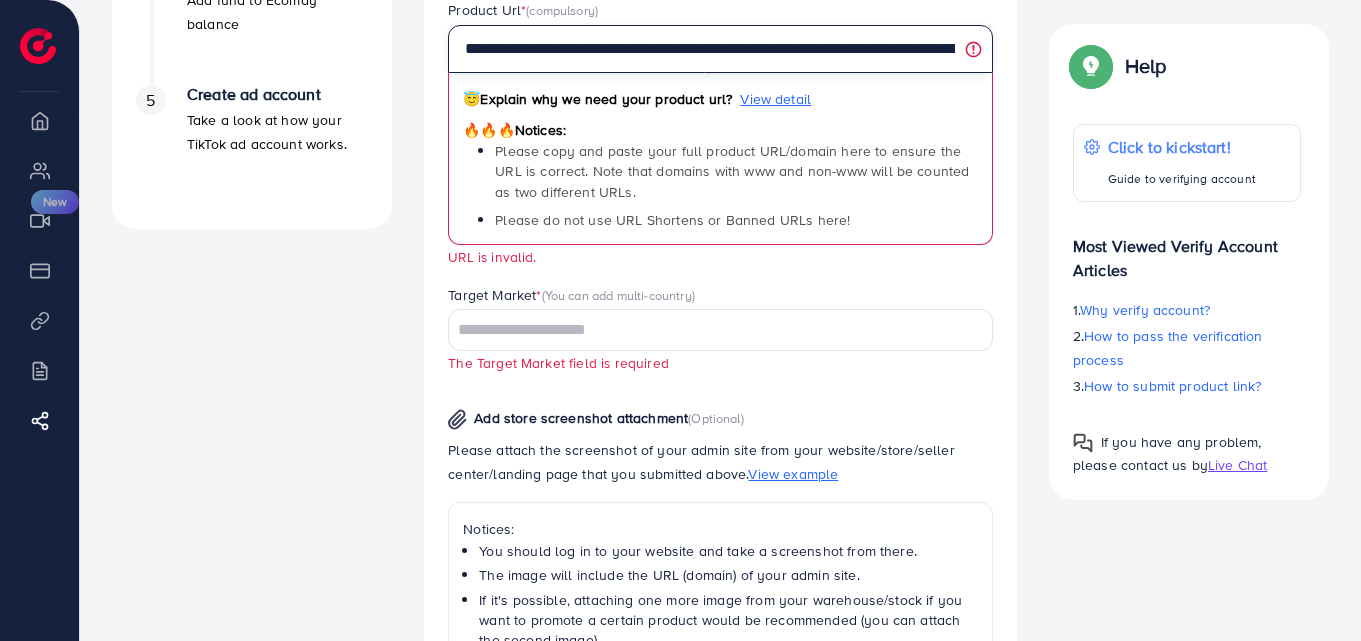 click on "**********" at bounding box center [720, 49] 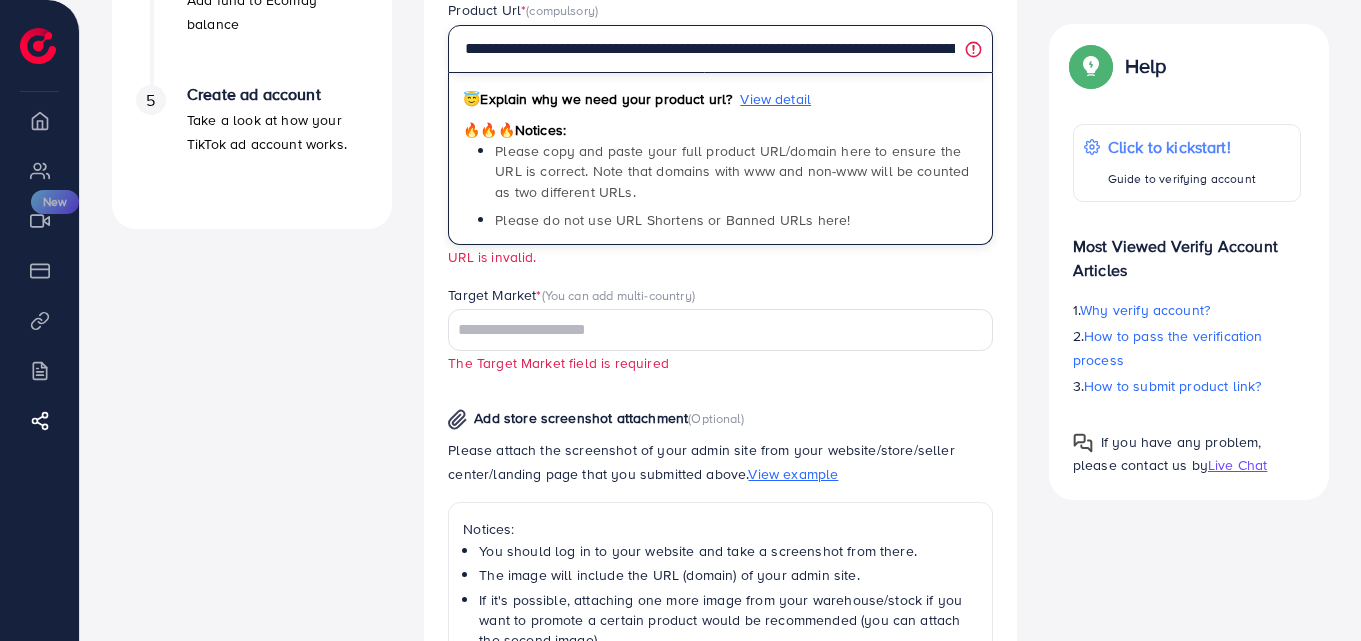 click on "**********" at bounding box center [720, 49] 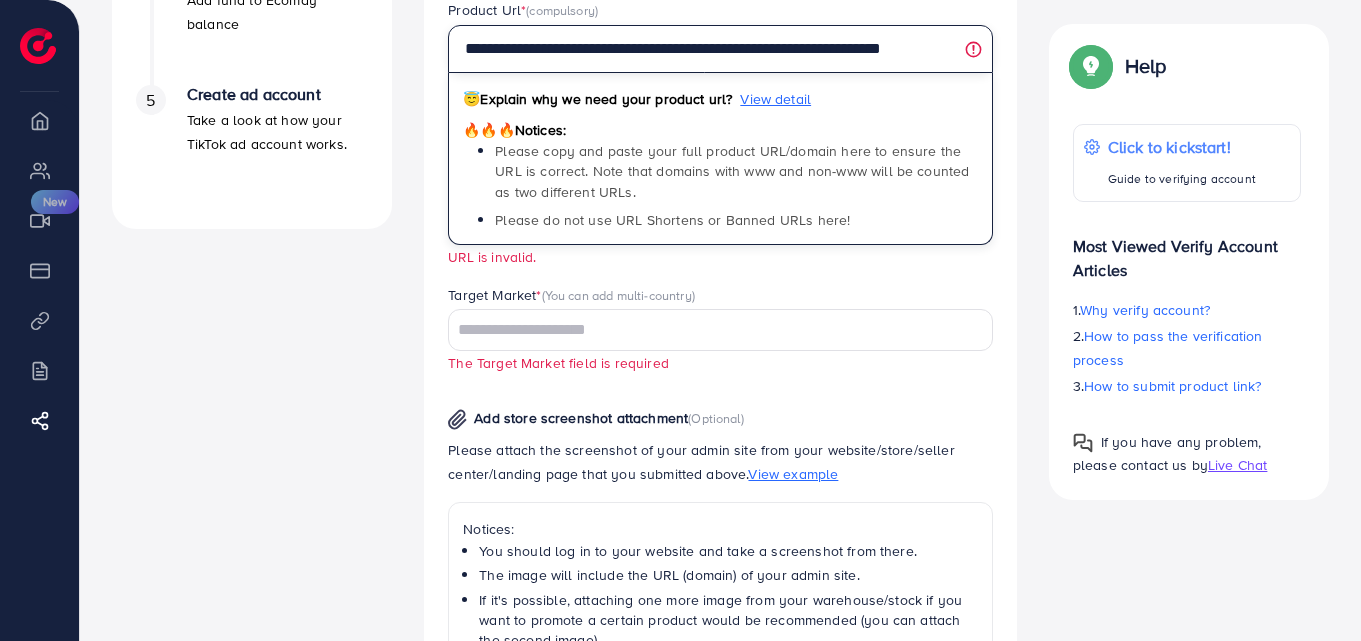 click on "**********" at bounding box center (720, 49) 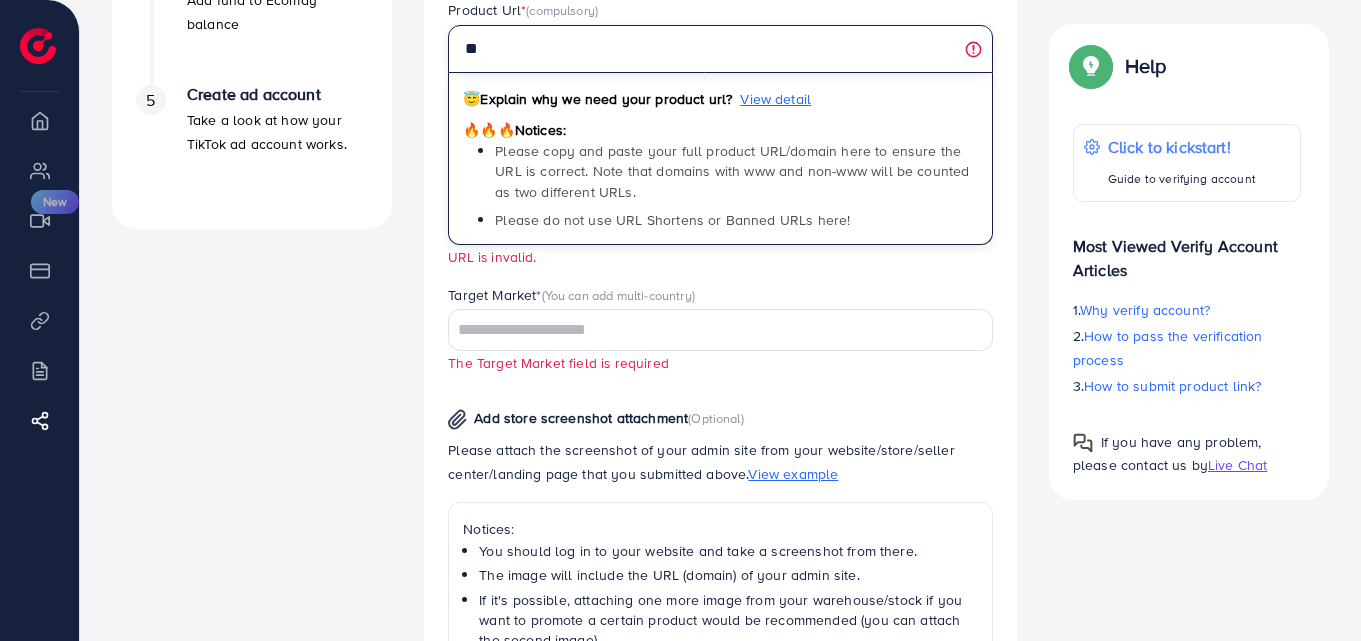 click on "**" at bounding box center (720, 49) 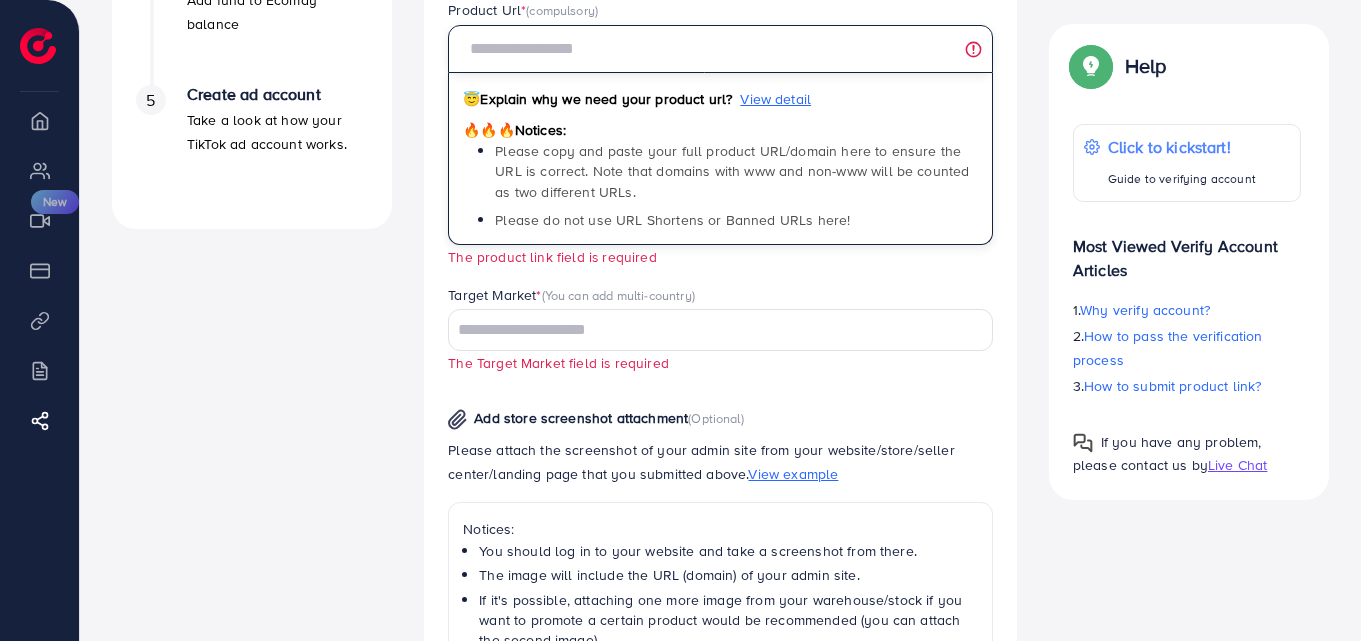 type 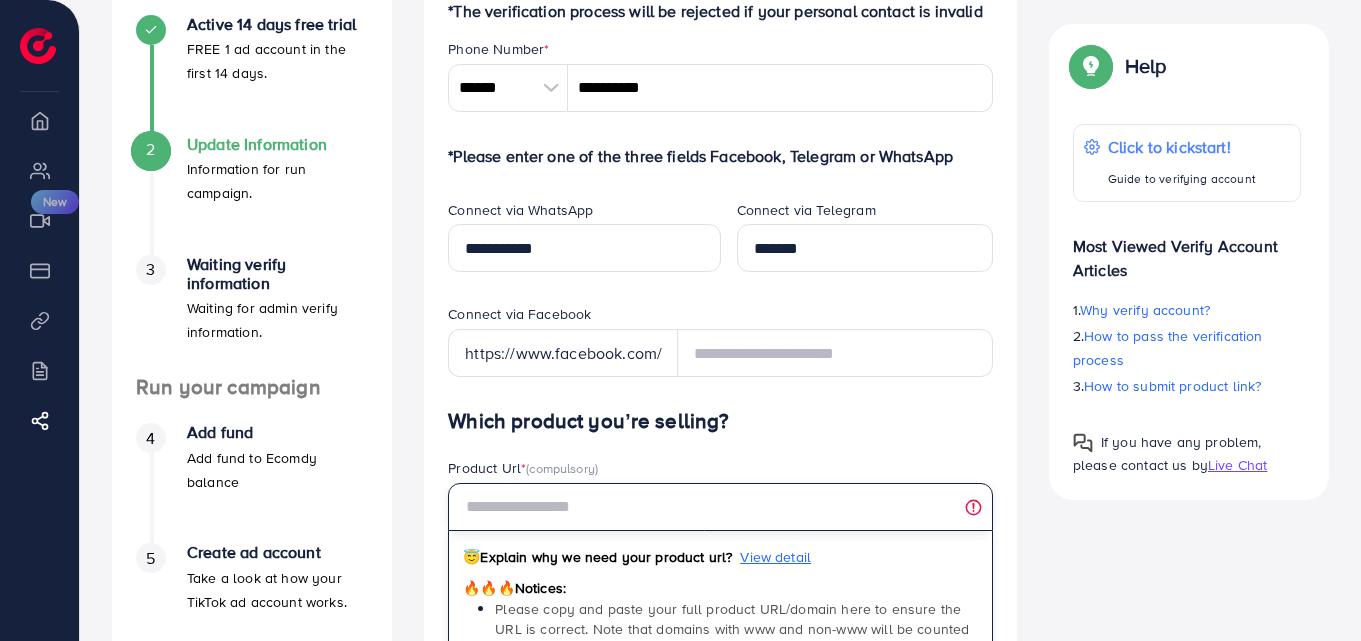 scroll, scrollTop: 263, scrollLeft: 0, axis: vertical 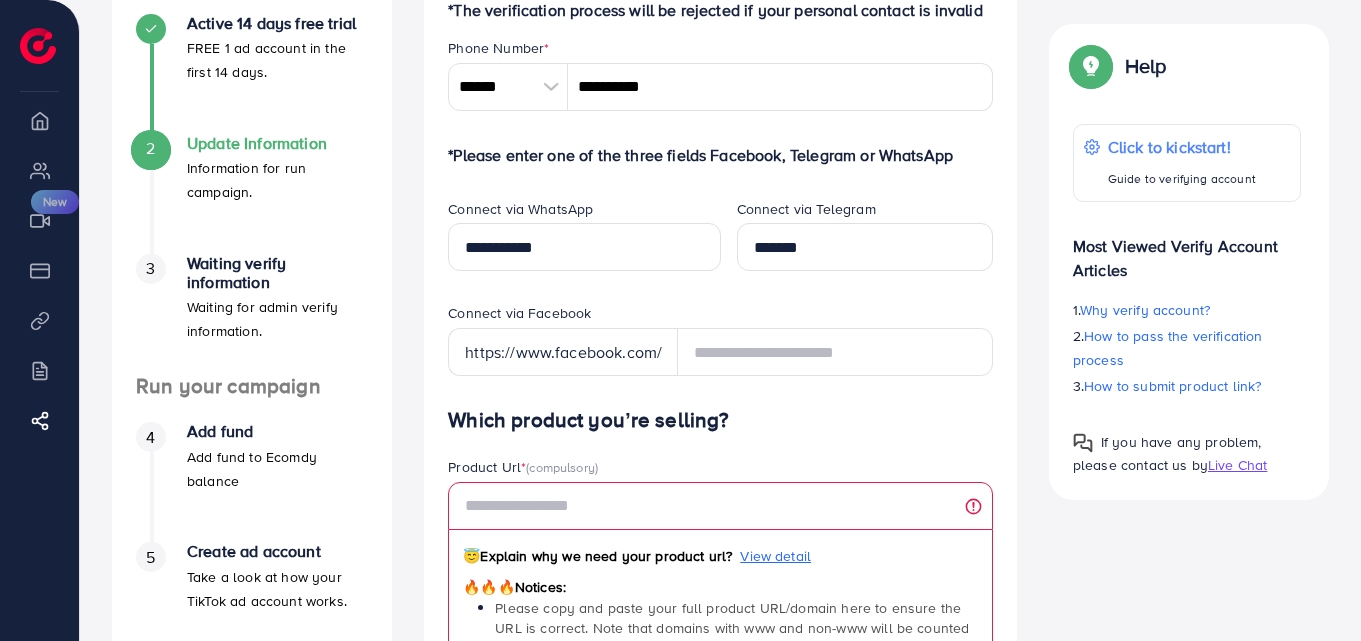 click at bounding box center (38, 46) 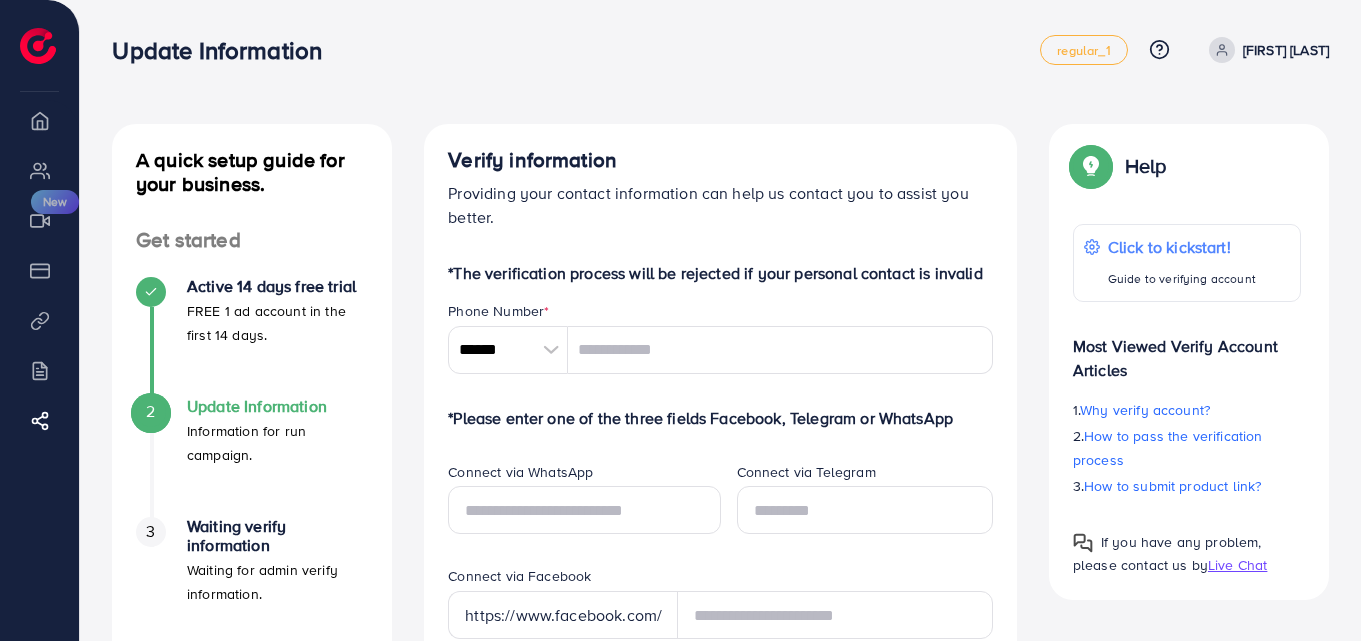 scroll, scrollTop: 0, scrollLeft: 0, axis: both 